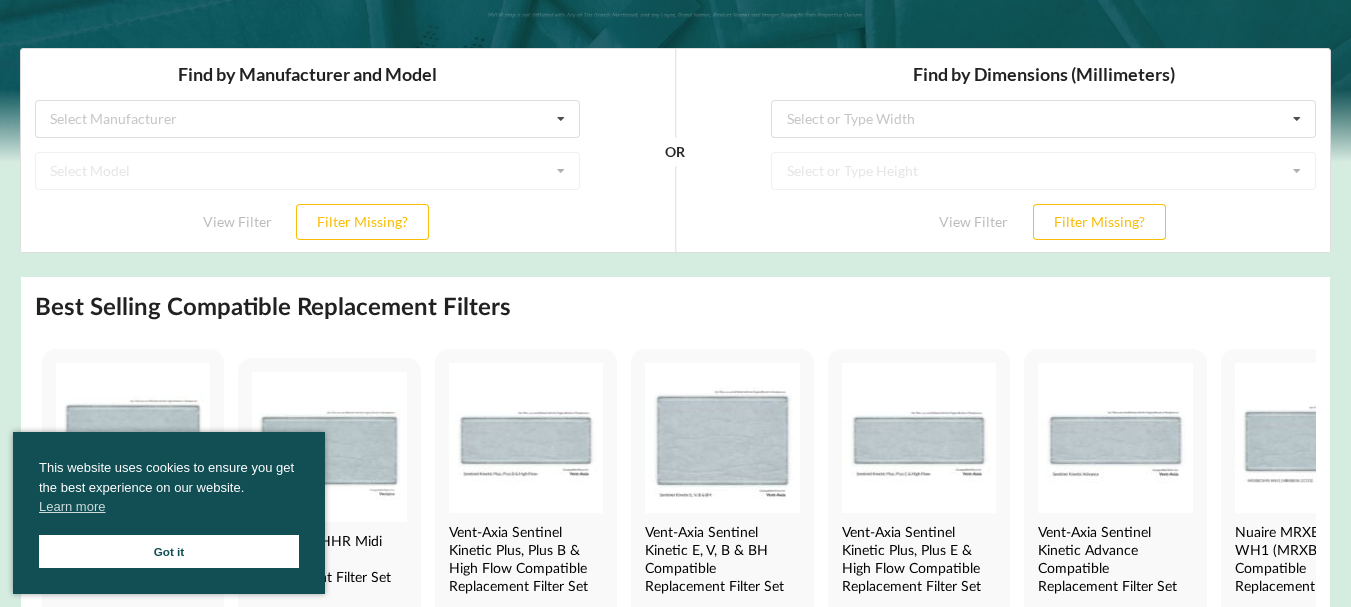 scroll, scrollTop: 0, scrollLeft: 0, axis: both 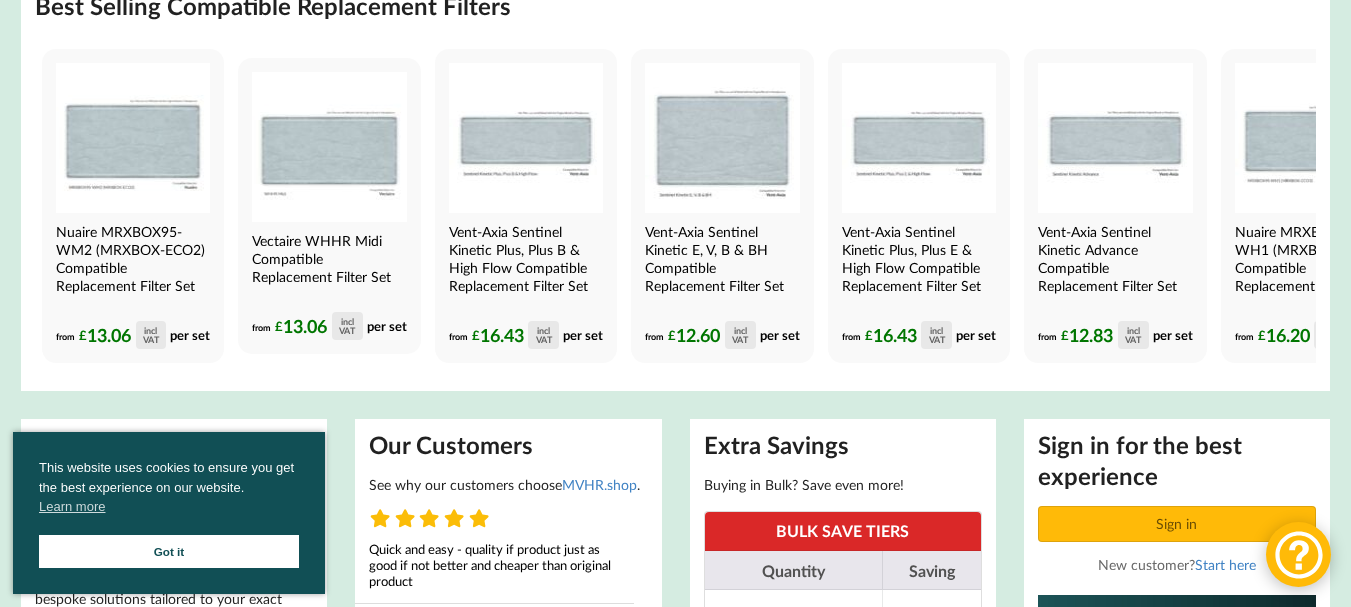 click on "Got it" at bounding box center [169, 551] 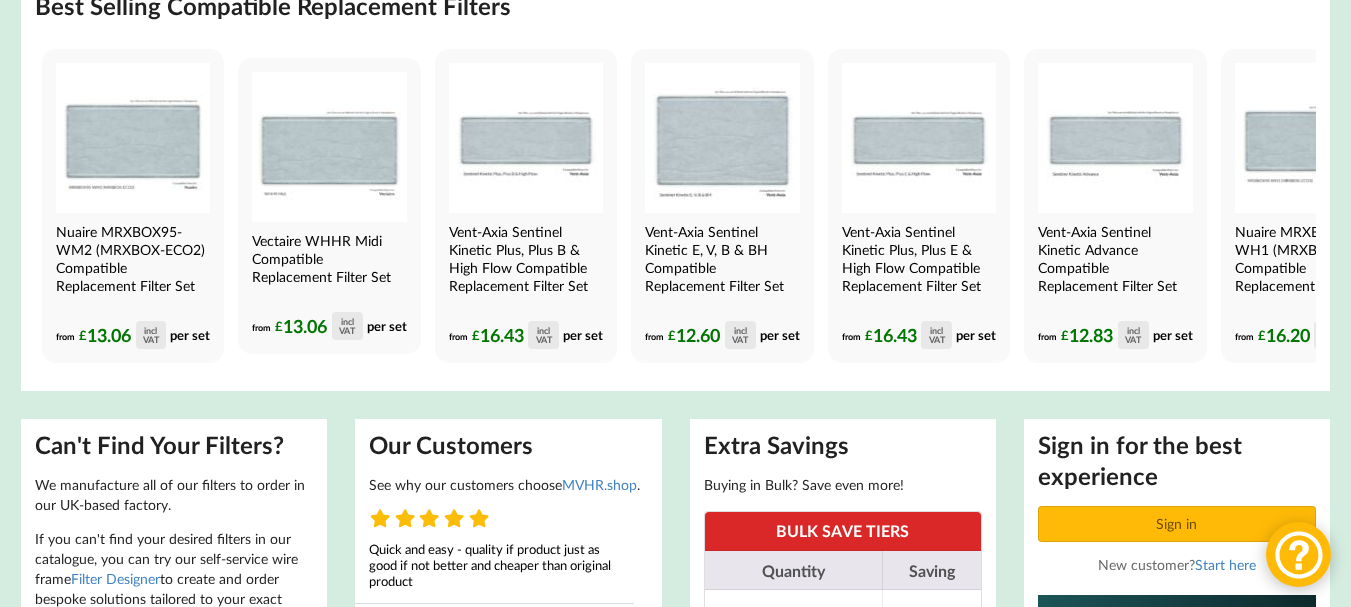 scroll, scrollTop: 200, scrollLeft: 0, axis: vertical 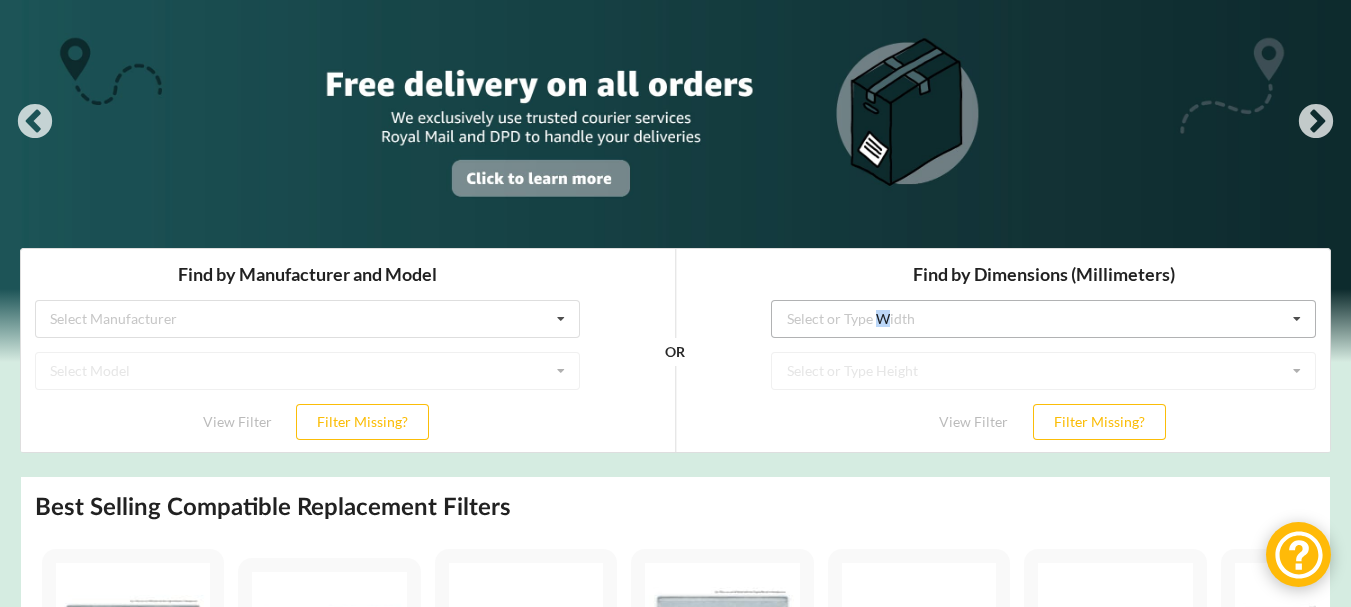click on "Select or Type Width" at bounding box center (851, 318) 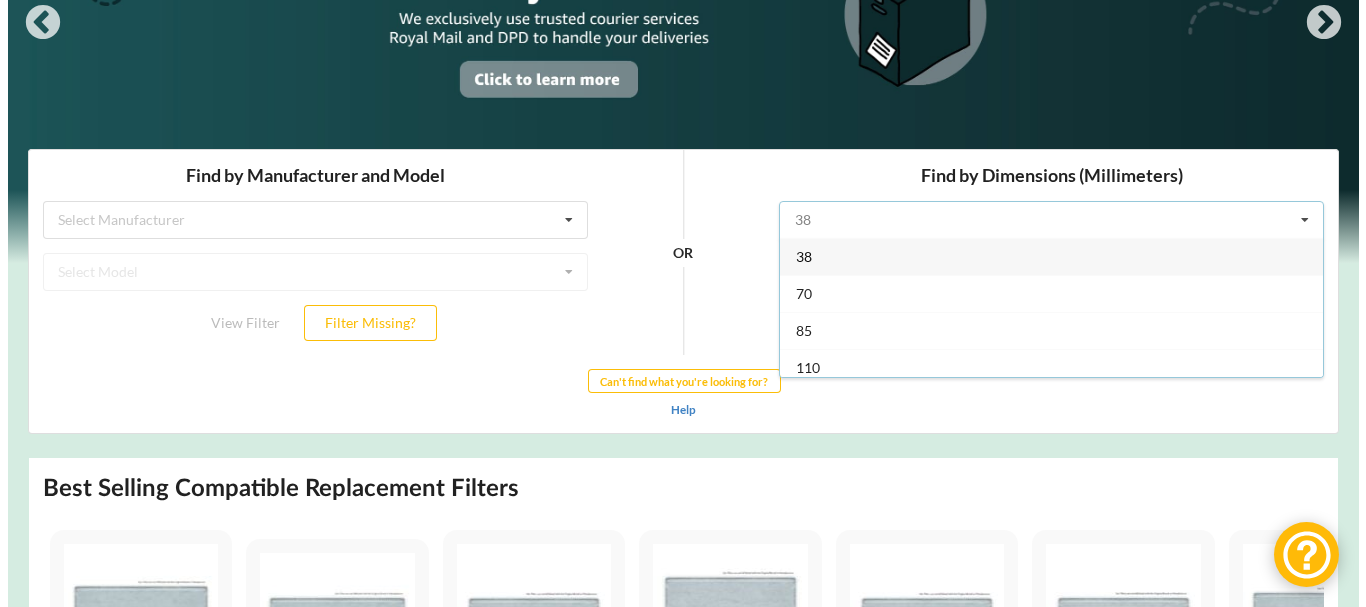 scroll, scrollTop: 300, scrollLeft: 0, axis: vertical 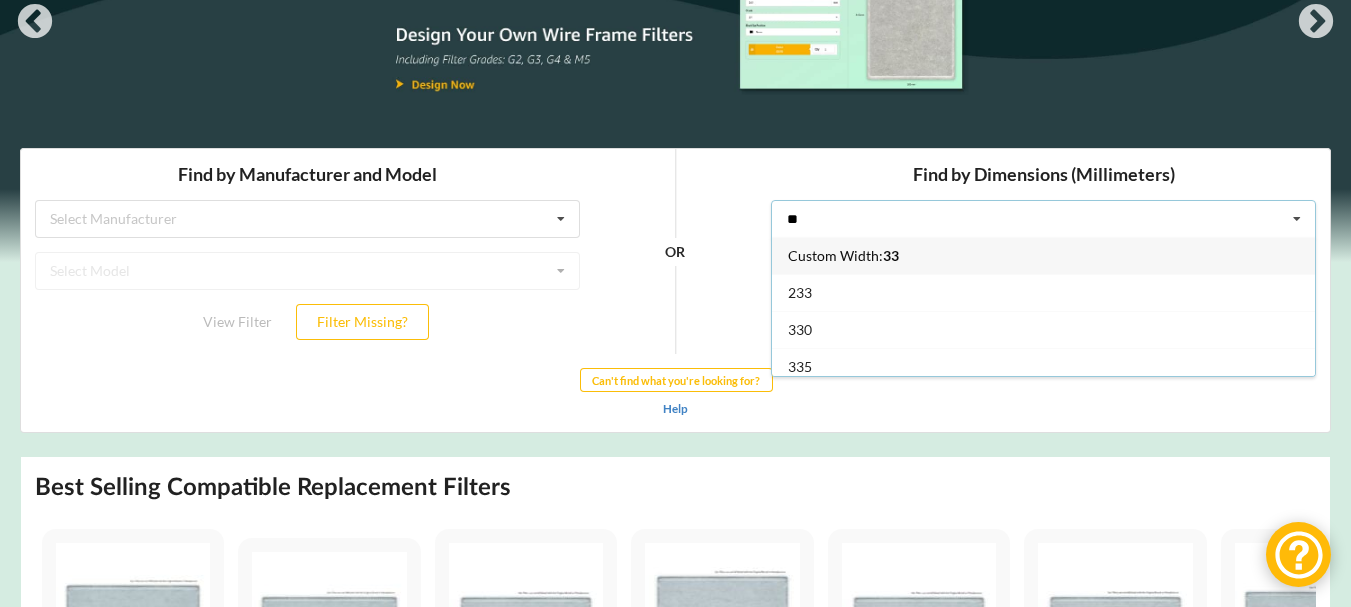 type on "*" 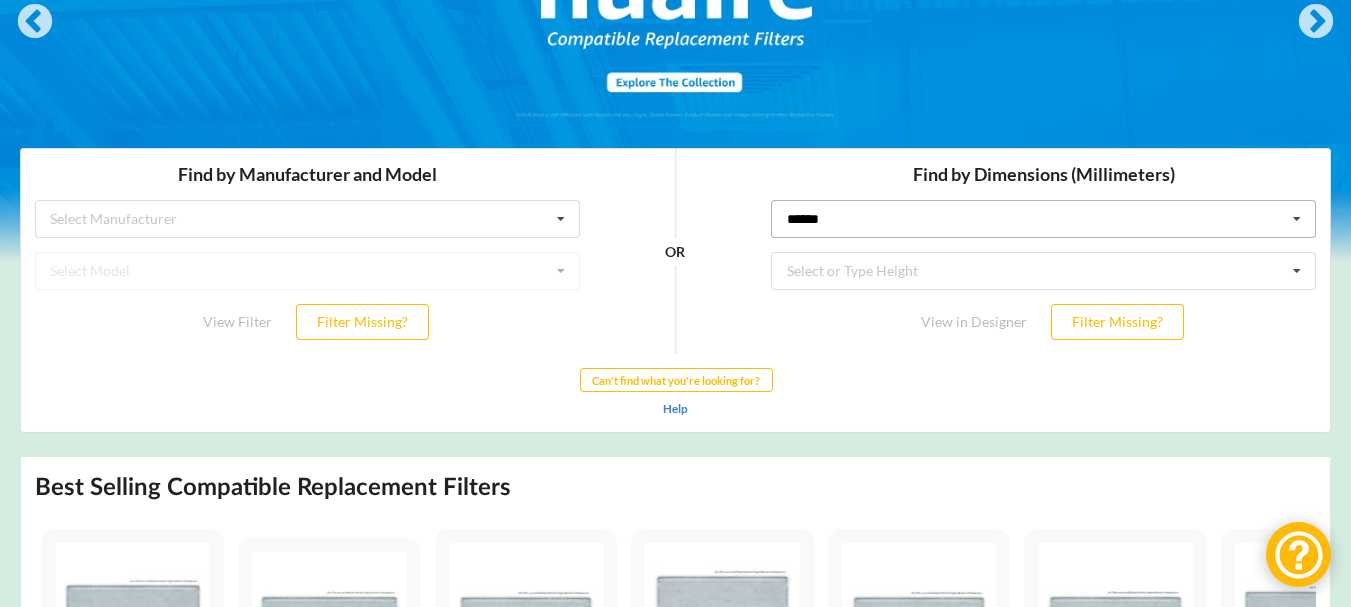 drag, startPoint x: 864, startPoint y: 224, endPoint x: 788, endPoint y: 224, distance: 76 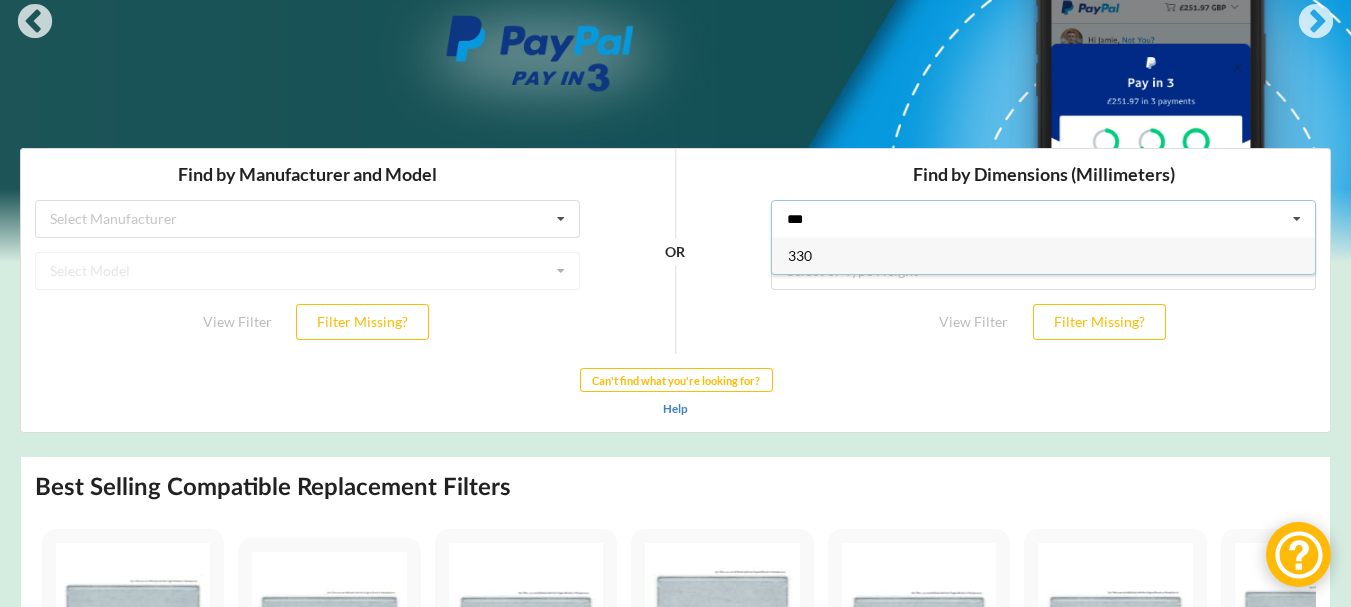 type on "***" 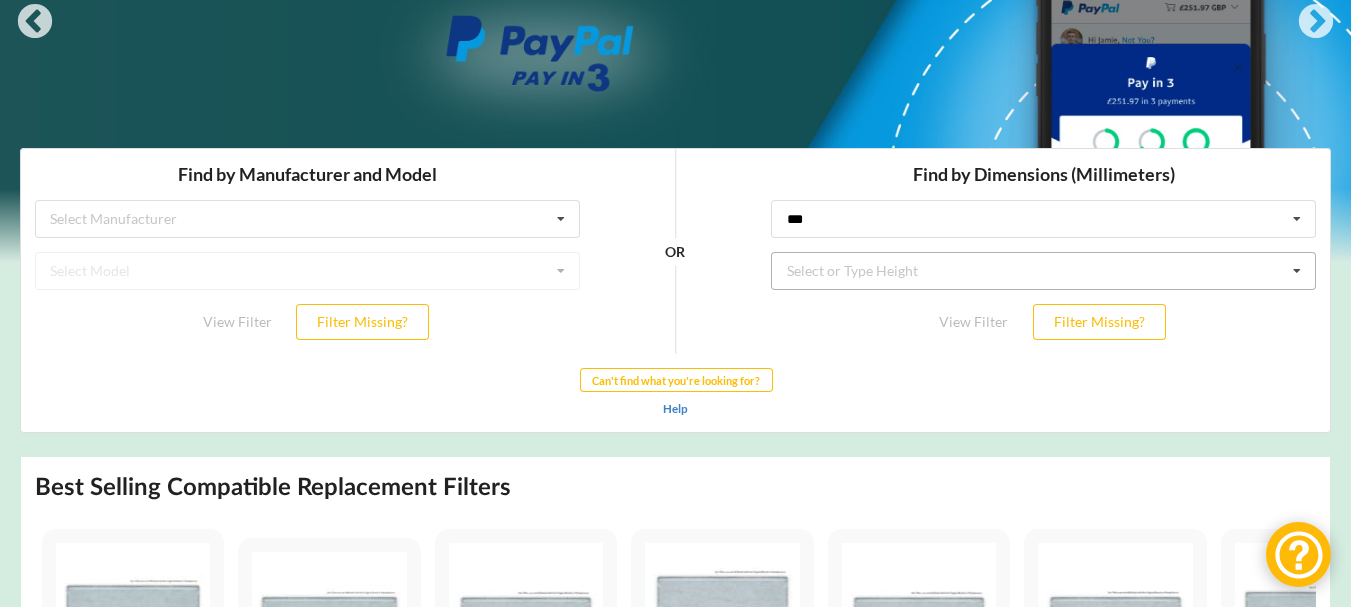click on "Select or Type Height" at bounding box center [852, 270] 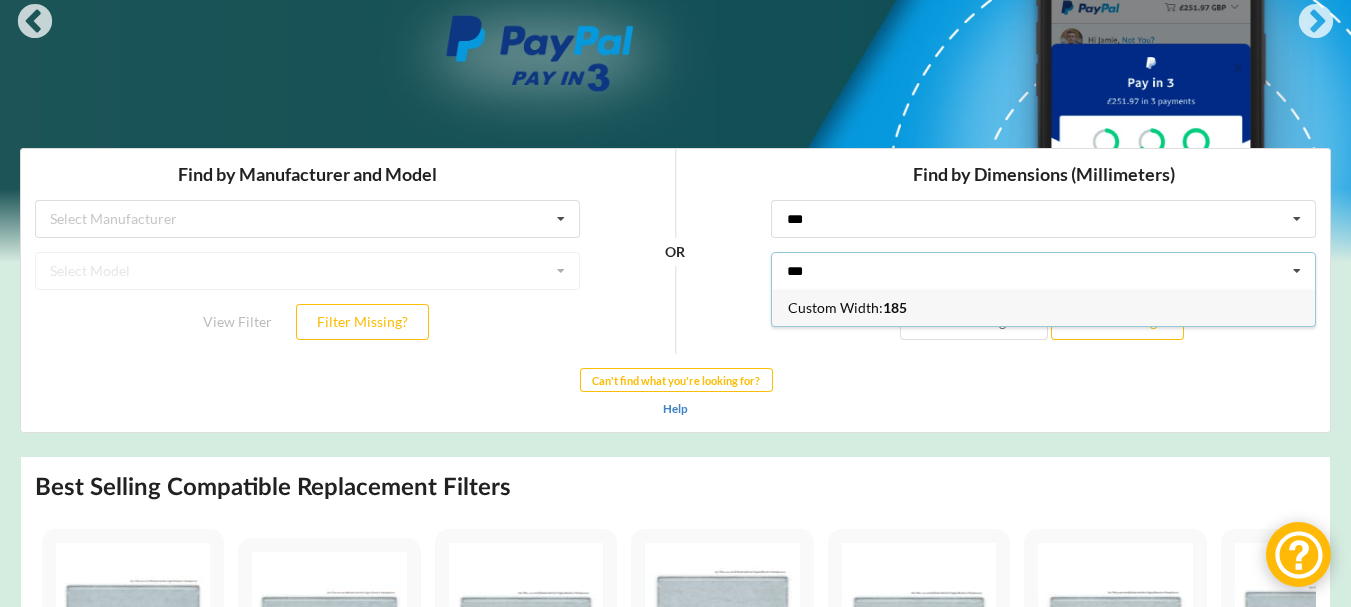 type on "***" 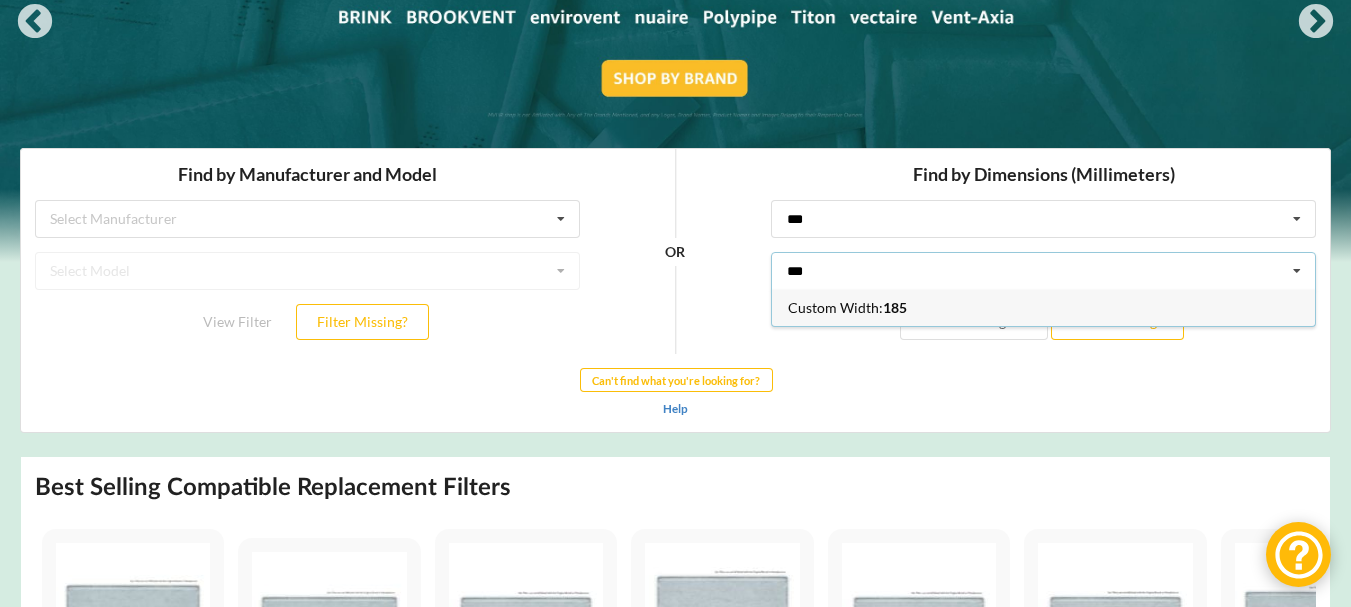 click on "View in Designer Filter Missing?" at bounding box center [1043, 321] 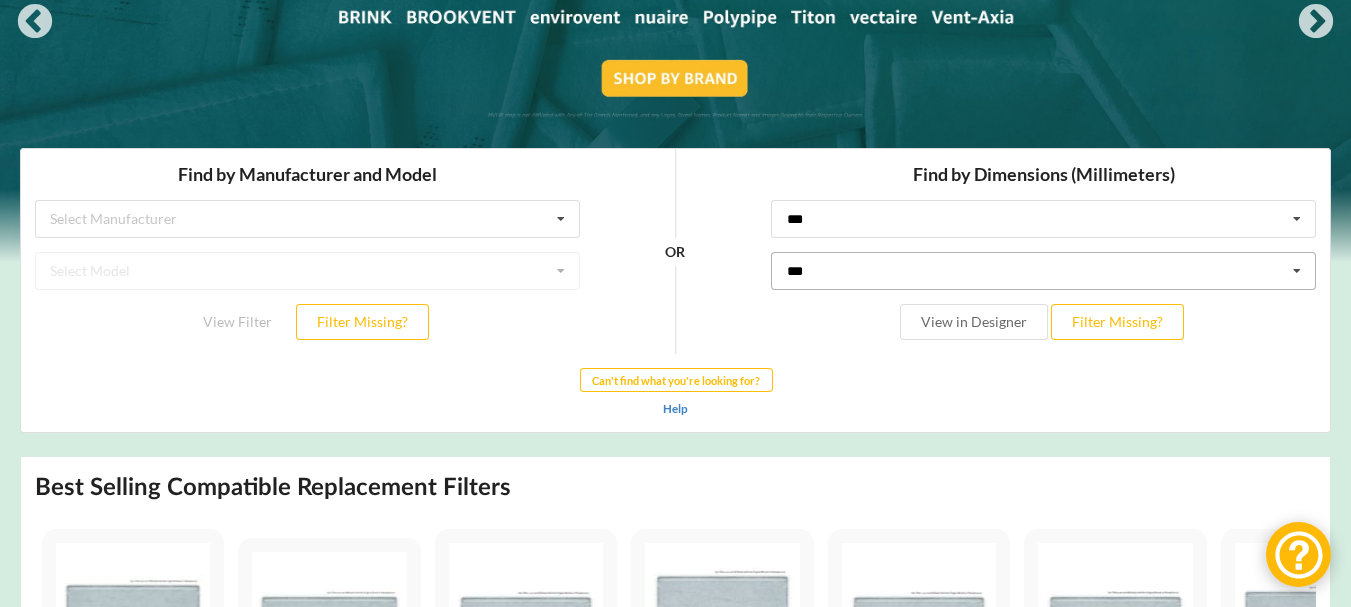 drag, startPoint x: 843, startPoint y: 224, endPoint x: 758, endPoint y: 222, distance: 85.02353 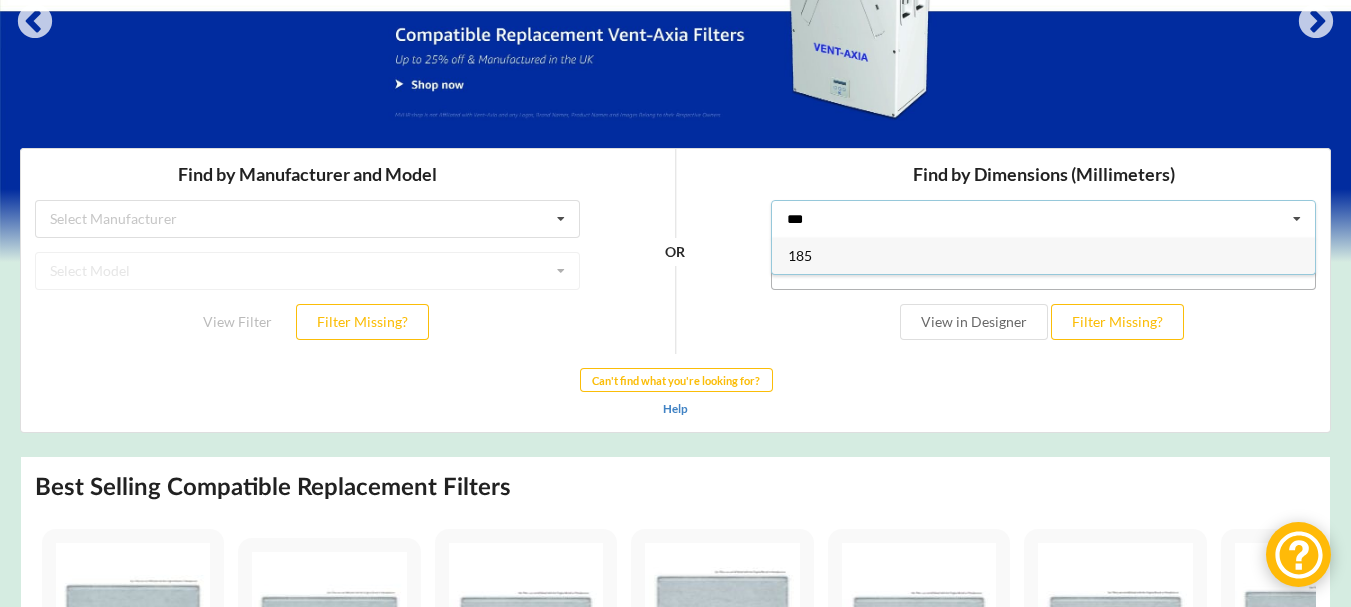 type on "***" 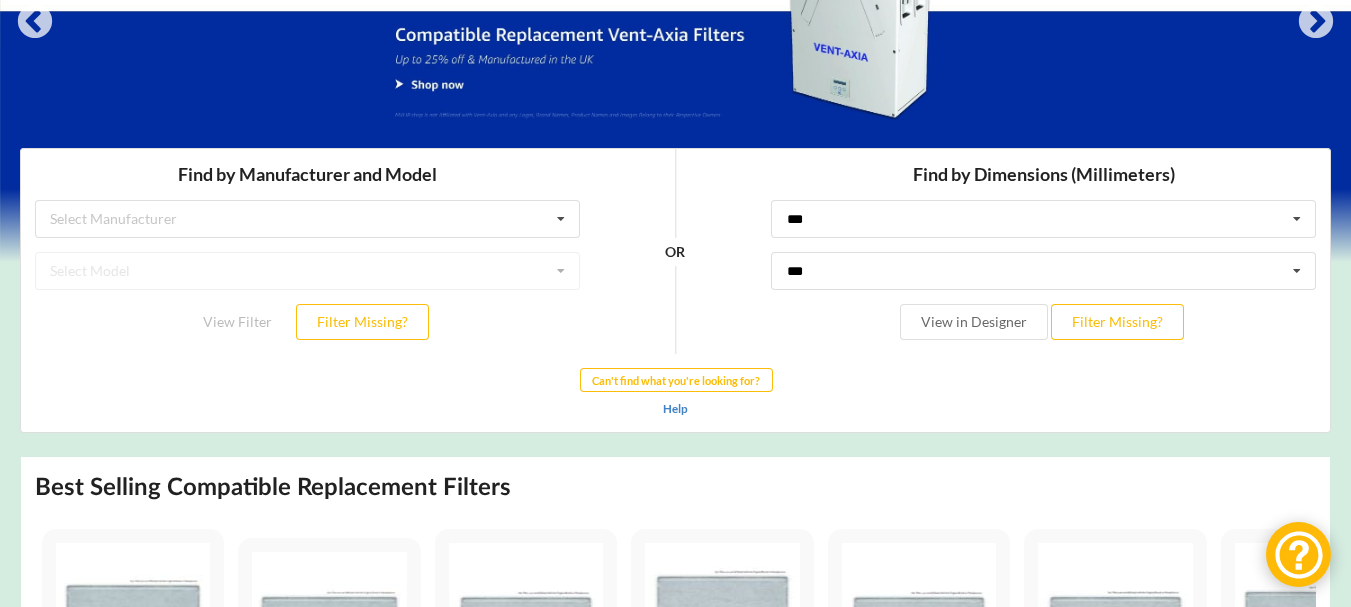 drag, startPoint x: 854, startPoint y: 281, endPoint x: 742, endPoint y: 278, distance: 112.04017 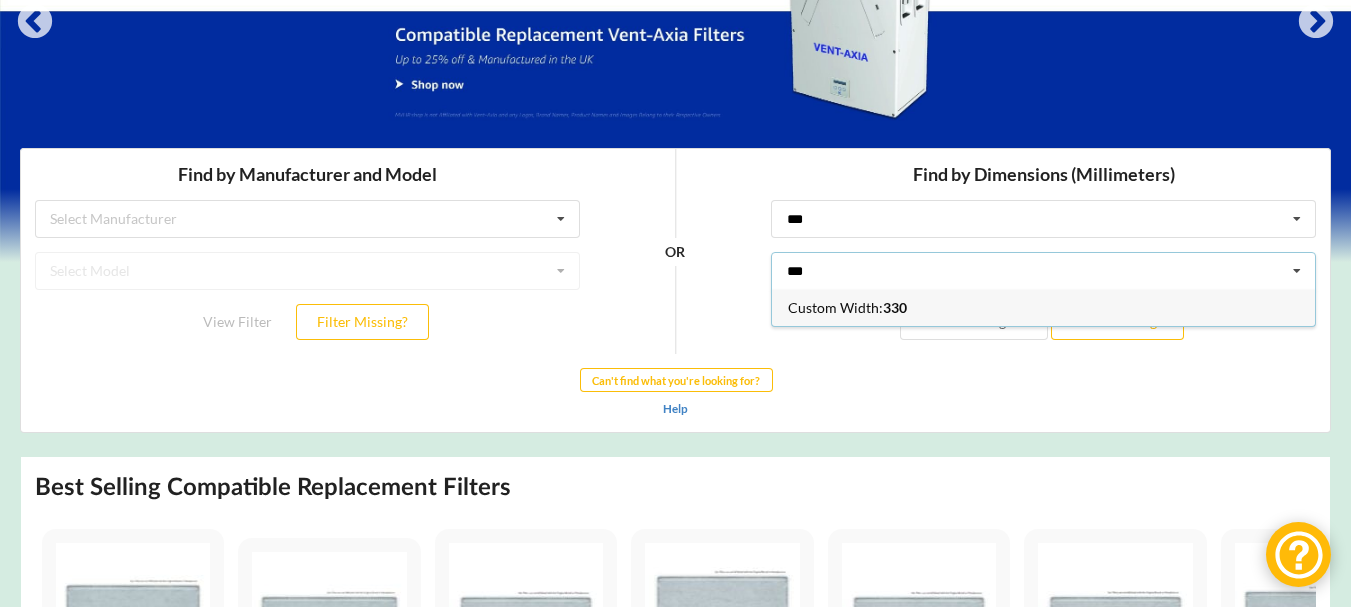 type on "***" 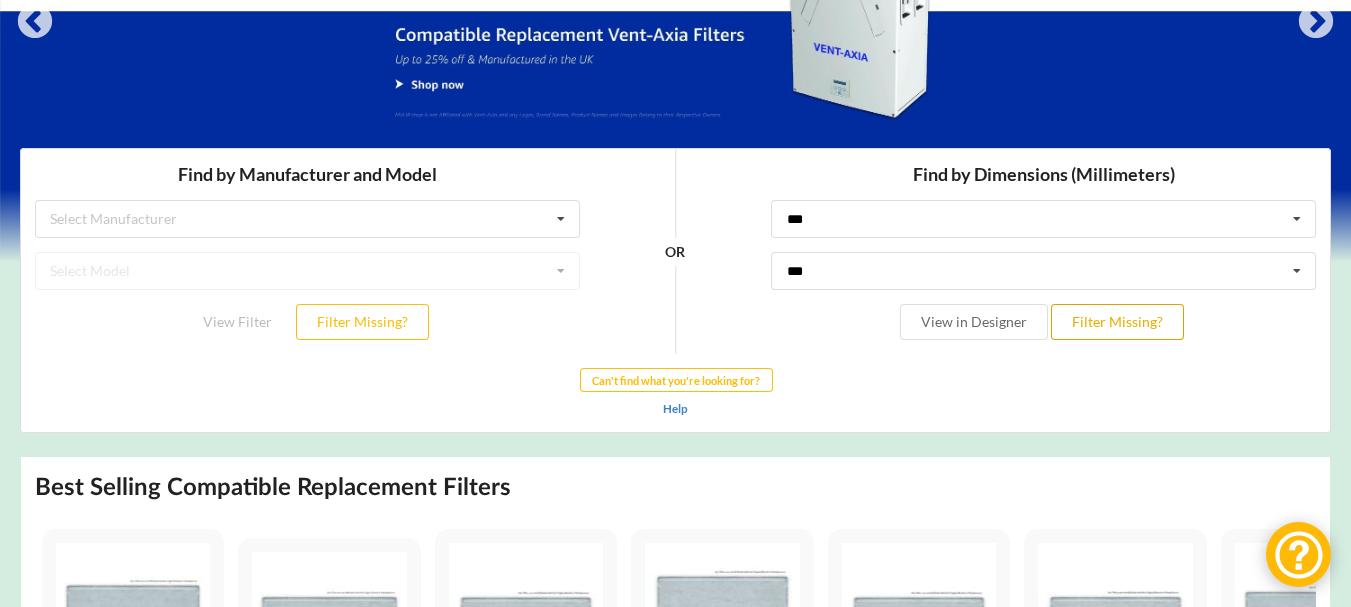 click on "Filter Missing?" at bounding box center [1117, 321] 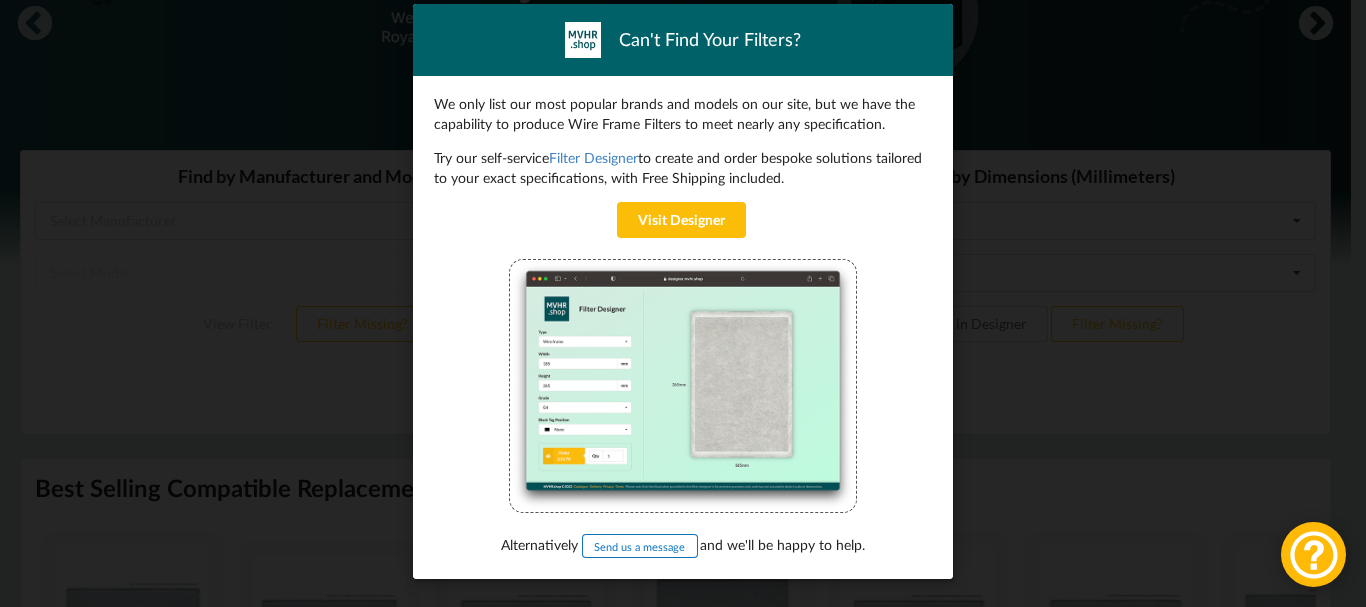 type 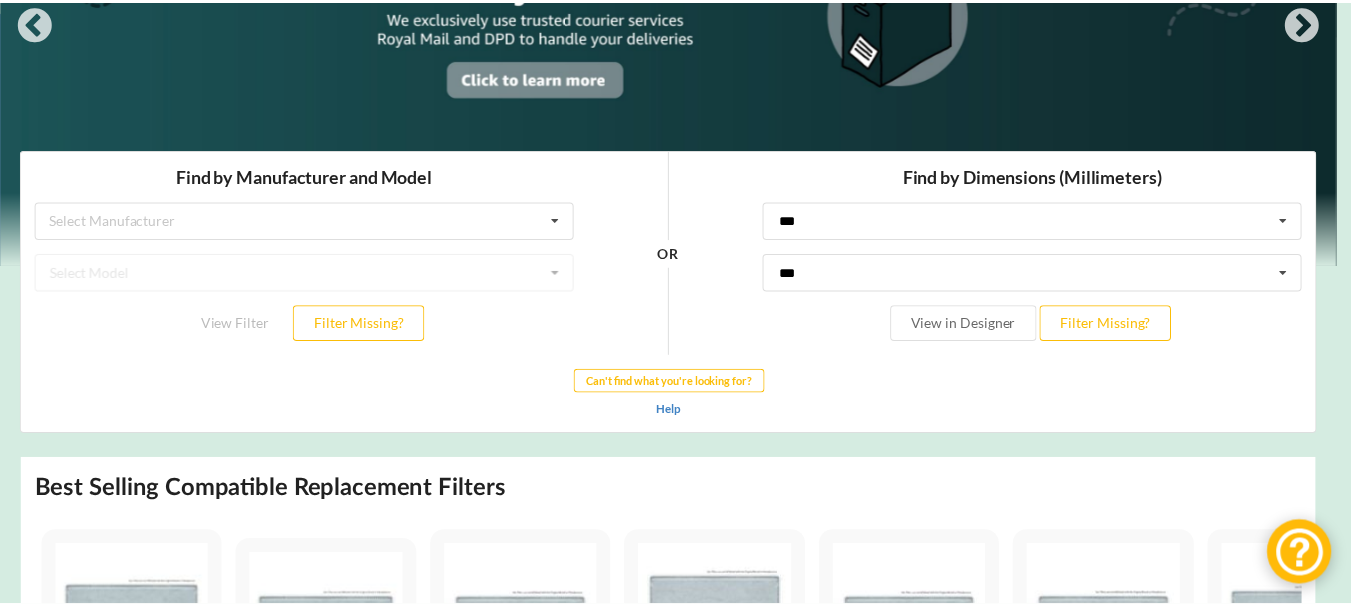 scroll, scrollTop: 0, scrollLeft: 0, axis: both 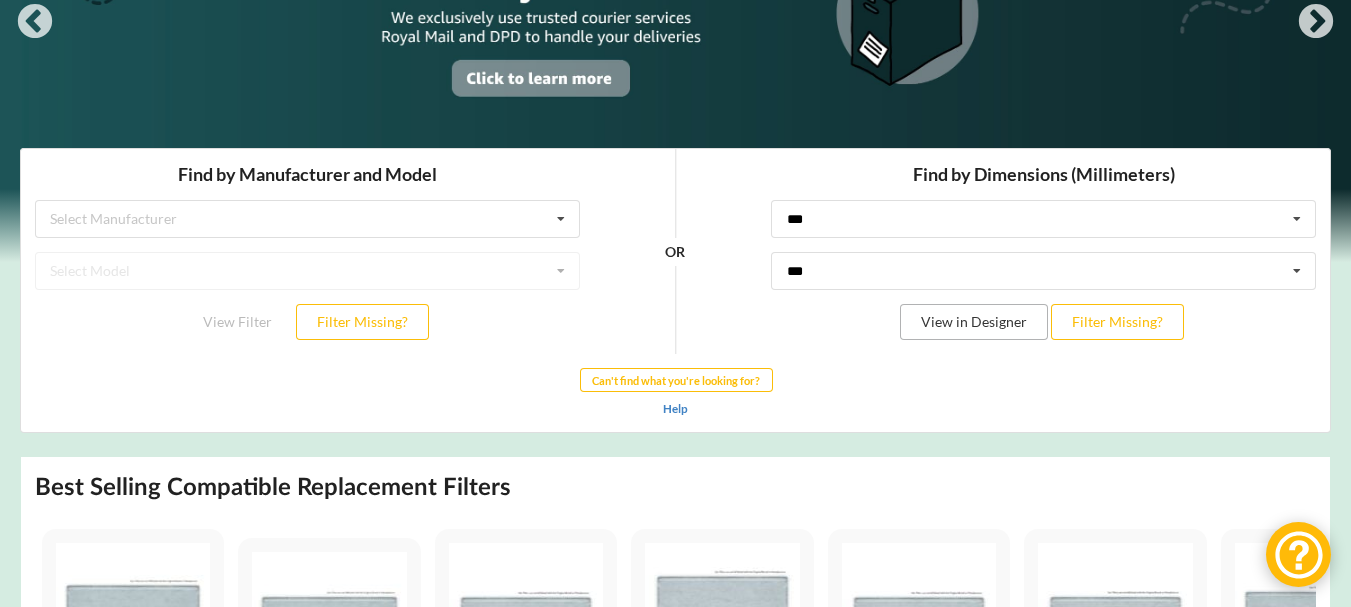 click on "View in Designer" at bounding box center (974, 321) 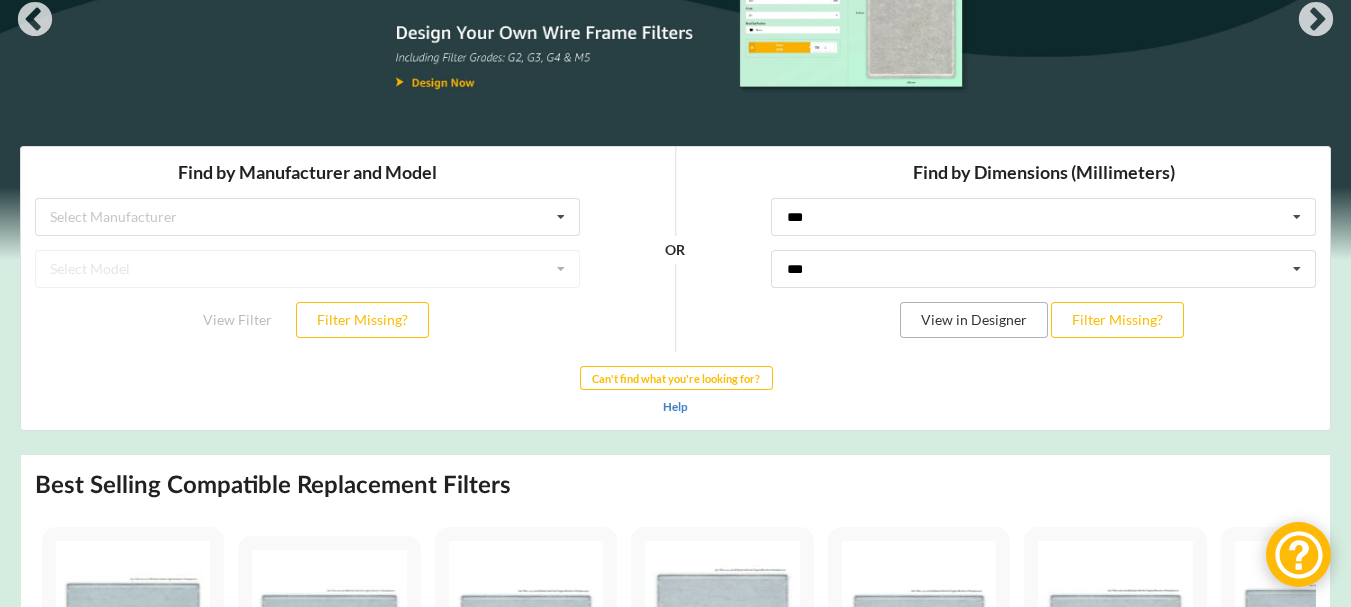 scroll, scrollTop: 300, scrollLeft: 0, axis: vertical 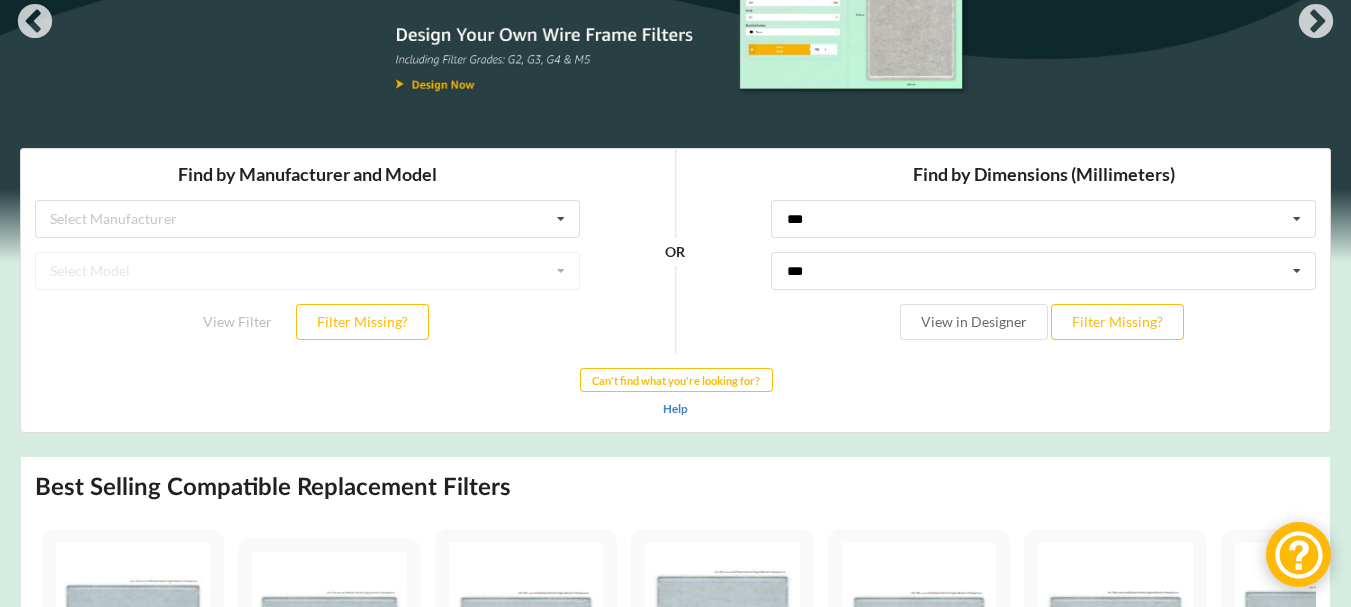 click on "Can't find what you're looking for? Help" at bounding box center [675, 392] 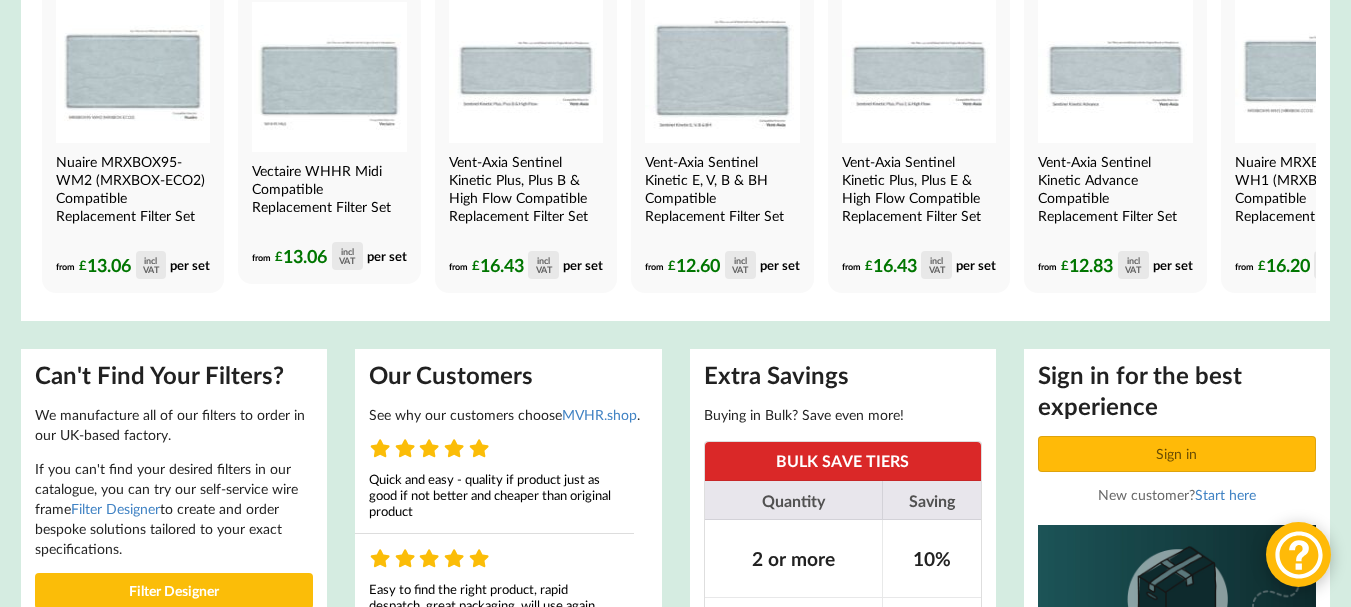 scroll, scrollTop: 900, scrollLeft: 0, axis: vertical 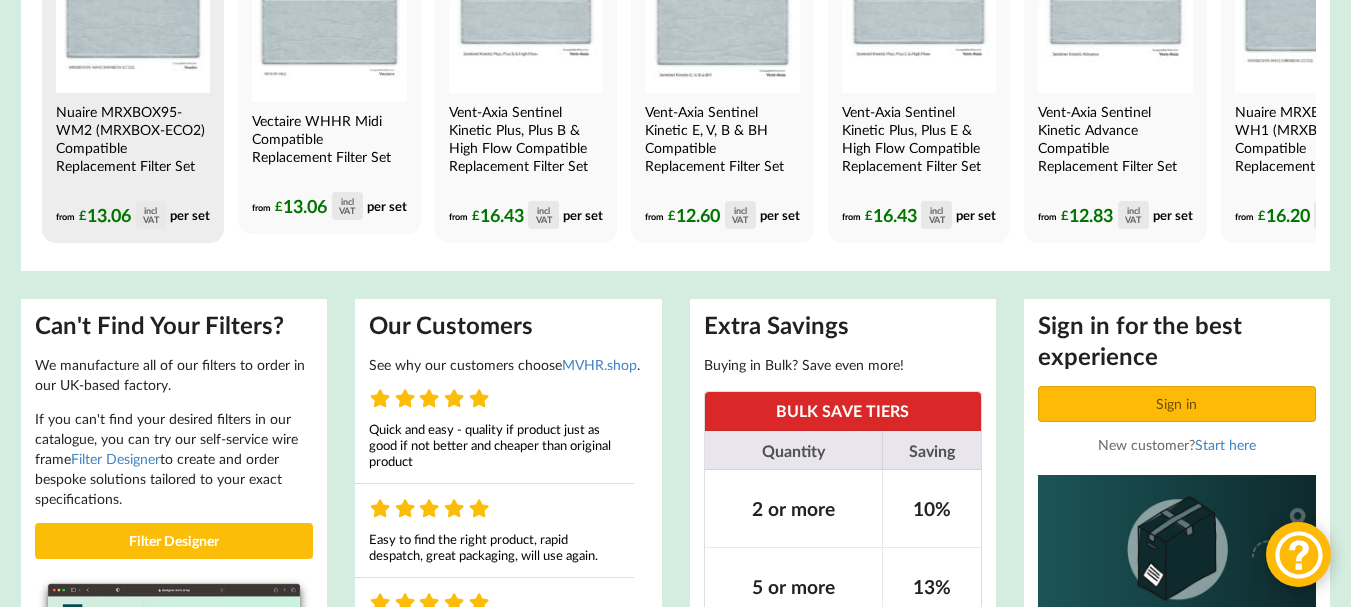 click on "Nuaire MRXBOX95-WM2 (MRXBOX-ECO2) Compatible Replacement Filter Set" at bounding box center [131, 139] 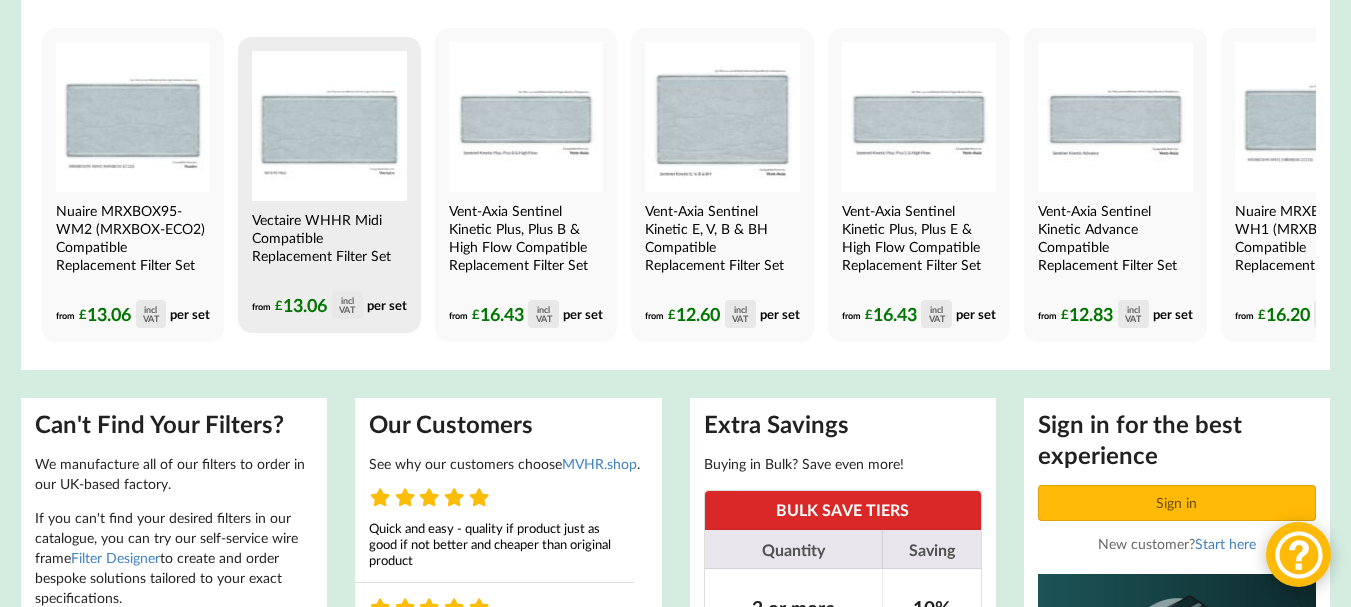 scroll, scrollTop: 800, scrollLeft: 0, axis: vertical 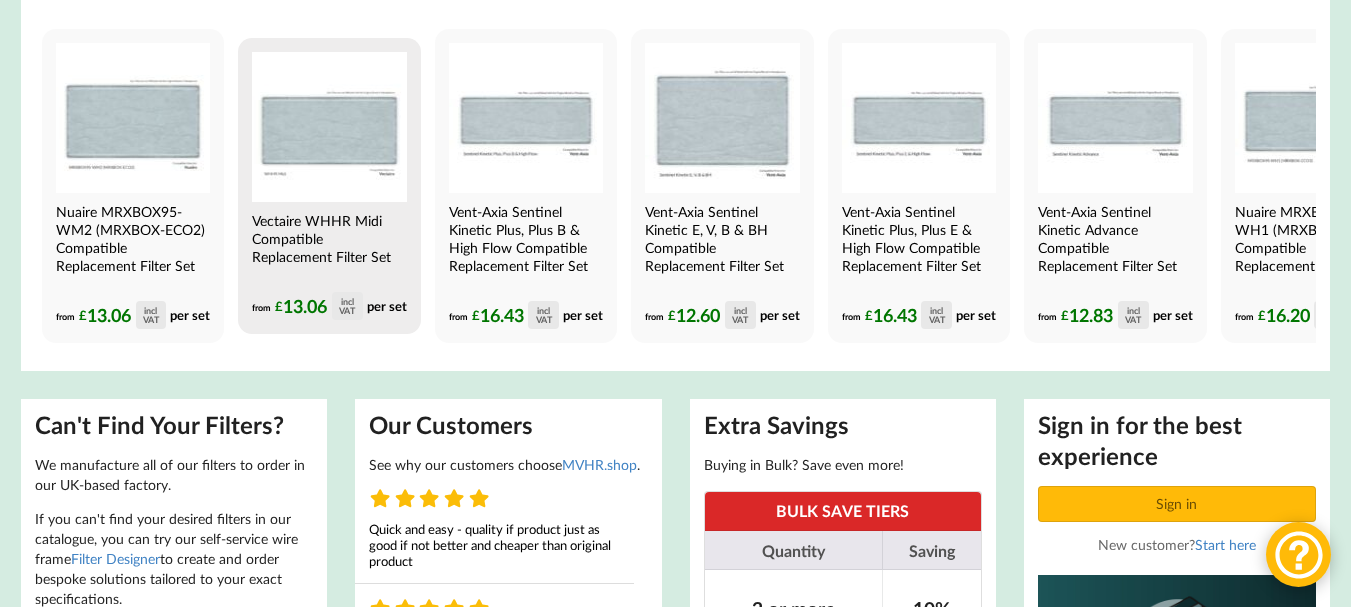 click on "Vectaire WHHR Midi Compatible Replacement Filter Set" at bounding box center (327, 239) 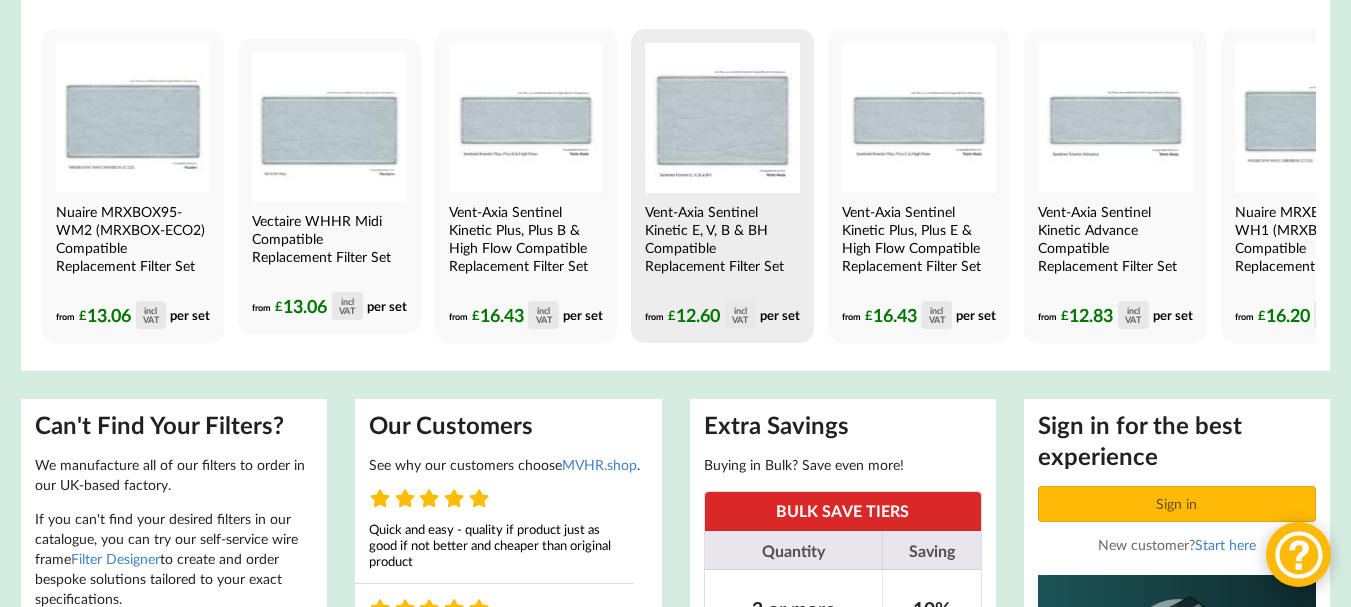 click at bounding box center (722, 118) 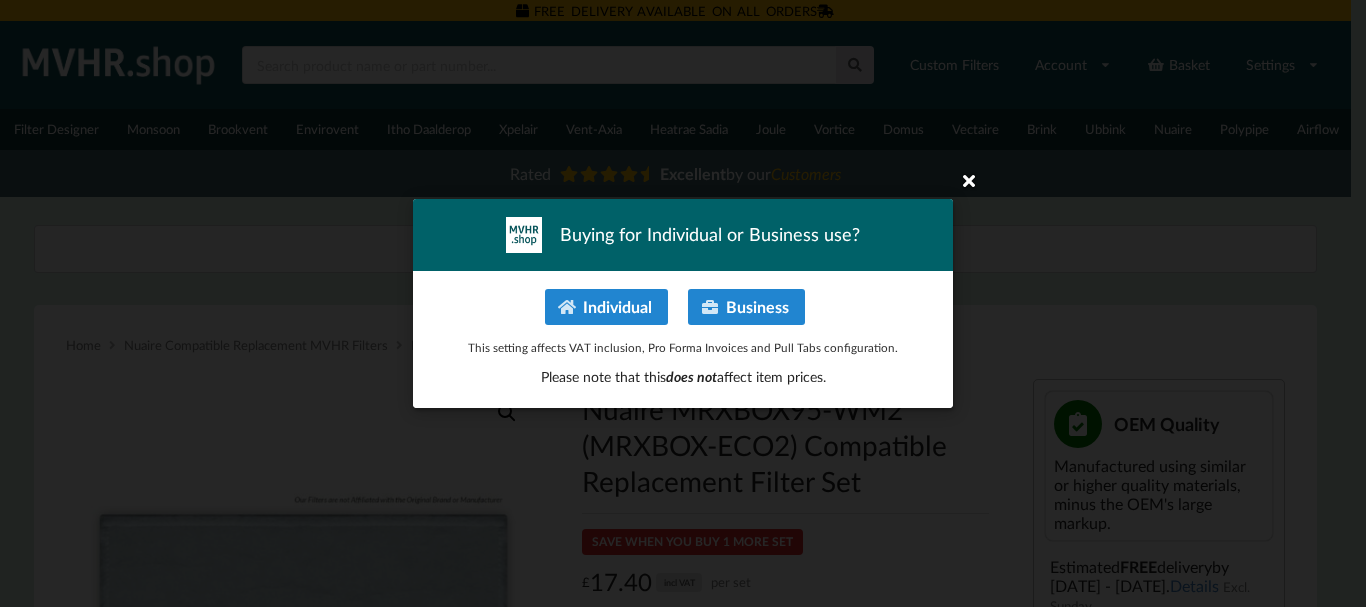scroll, scrollTop: 0, scrollLeft: 0, axis: both 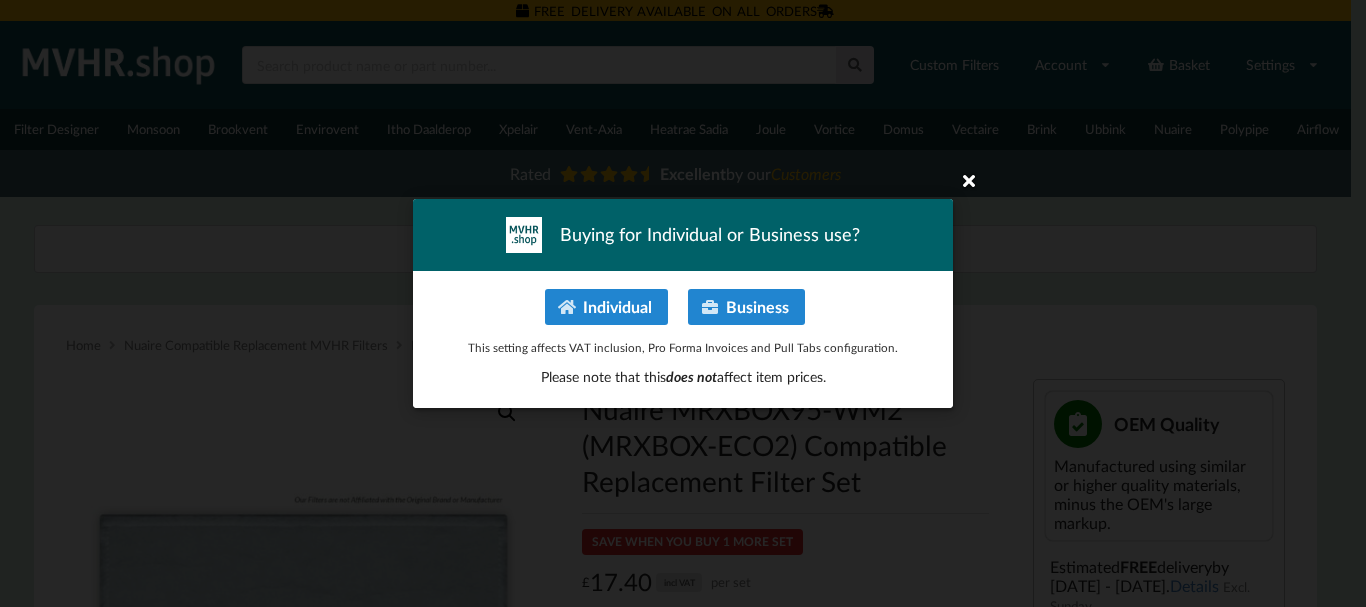 click at bounding box center (969, 180) 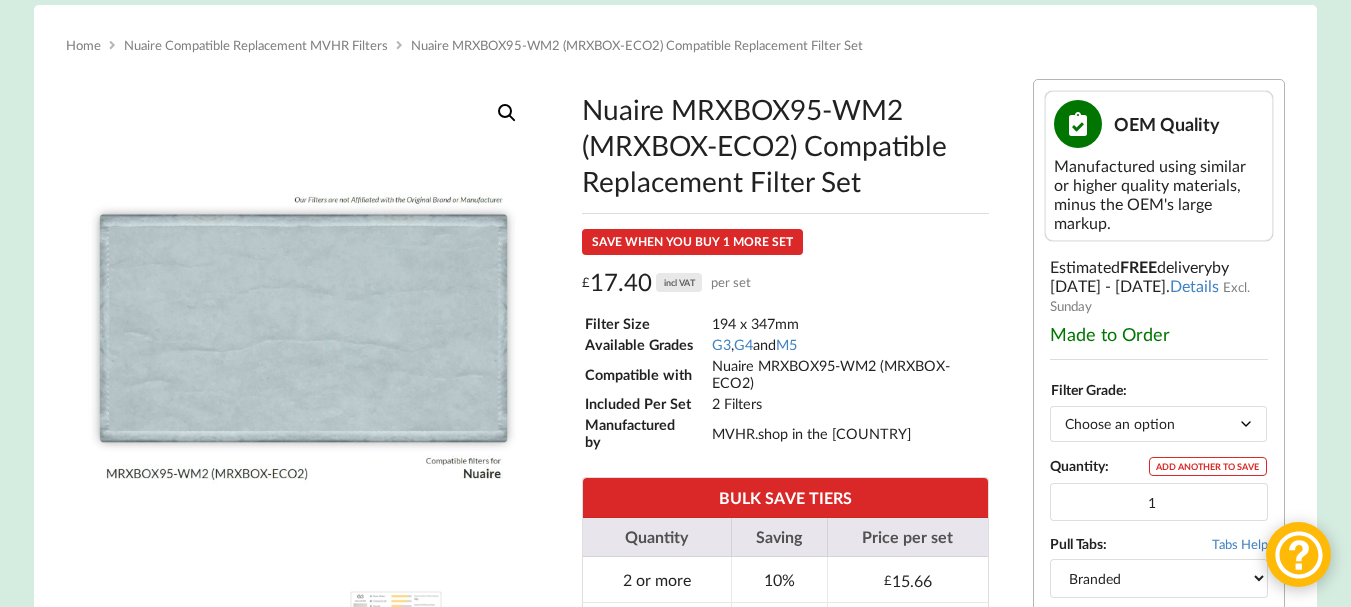 scroll, scrollTop: 600, scrollLeft: 0, axis: vertical 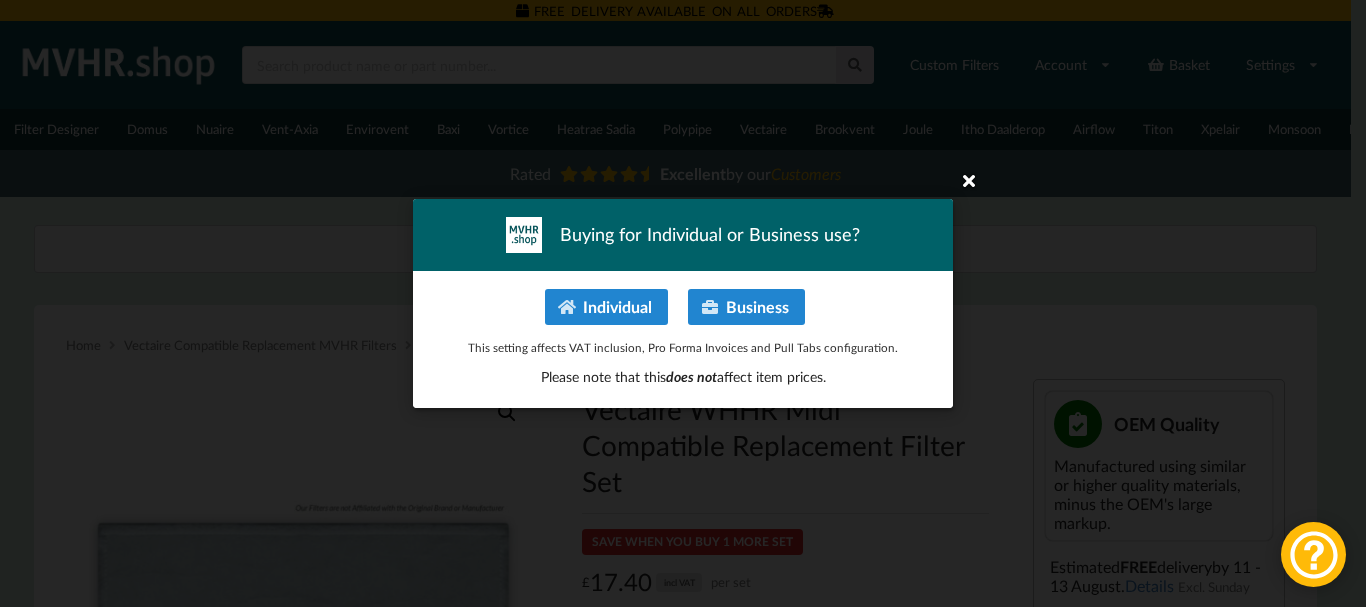 click at bounding box center (969, 180) 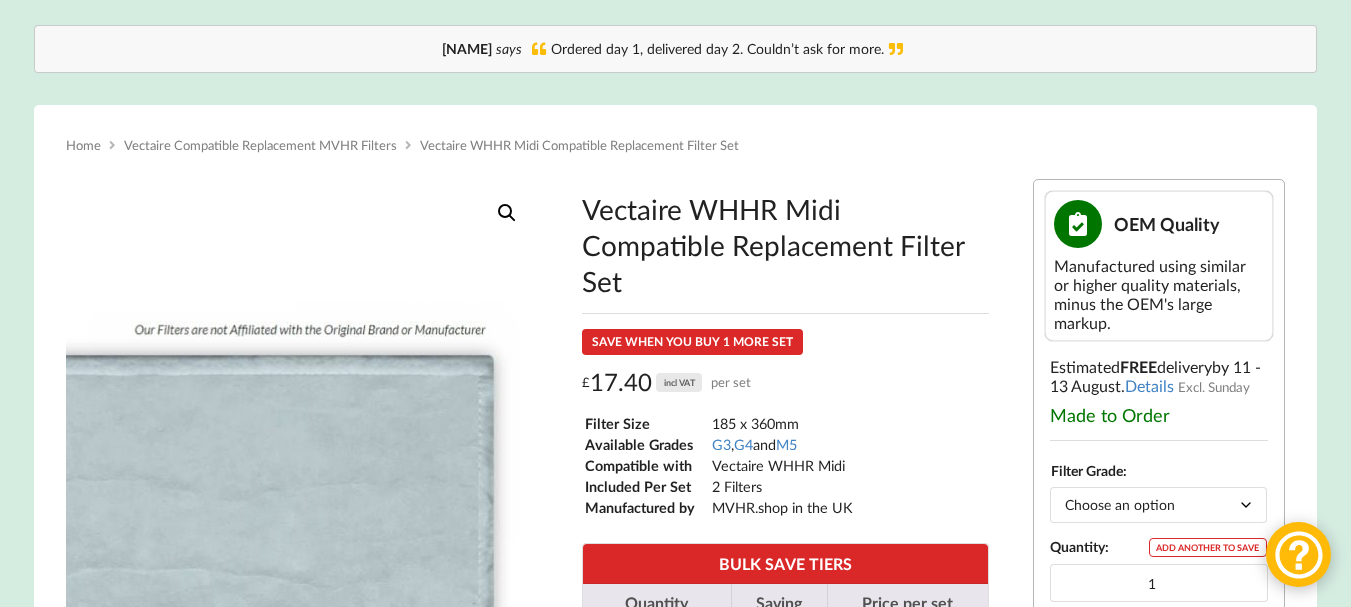 scroll, scrollTop: 400, scrollLeft: 0, axis: vertical 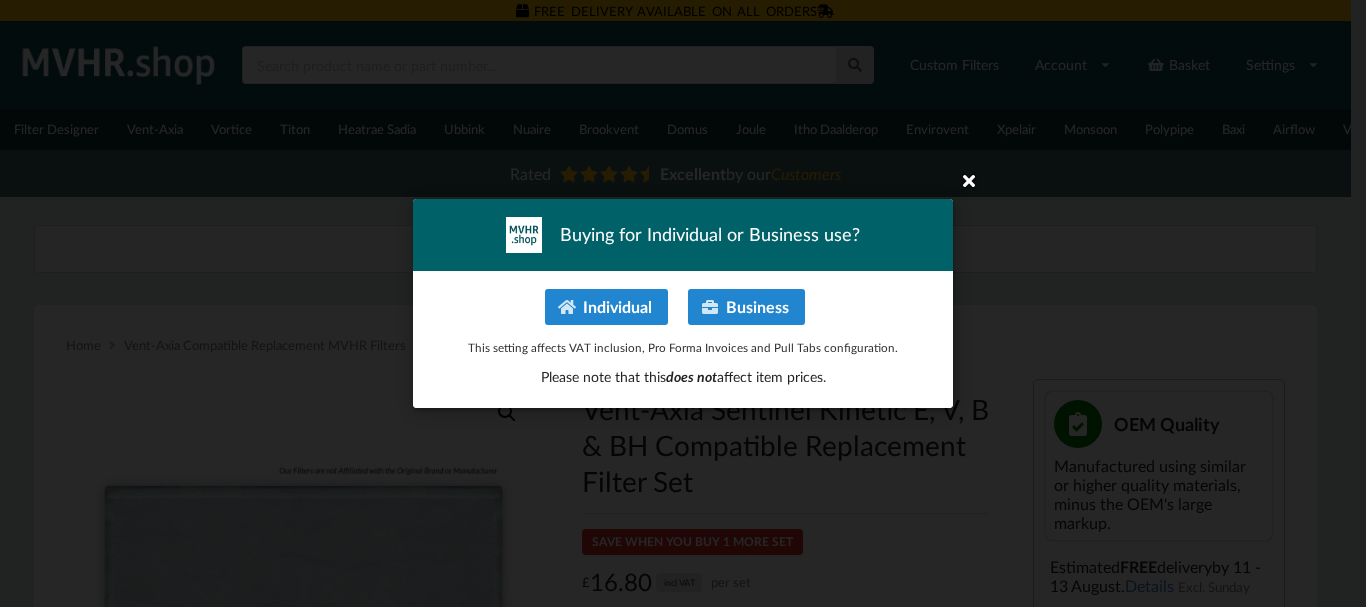 click at bounding box center (969, 180) 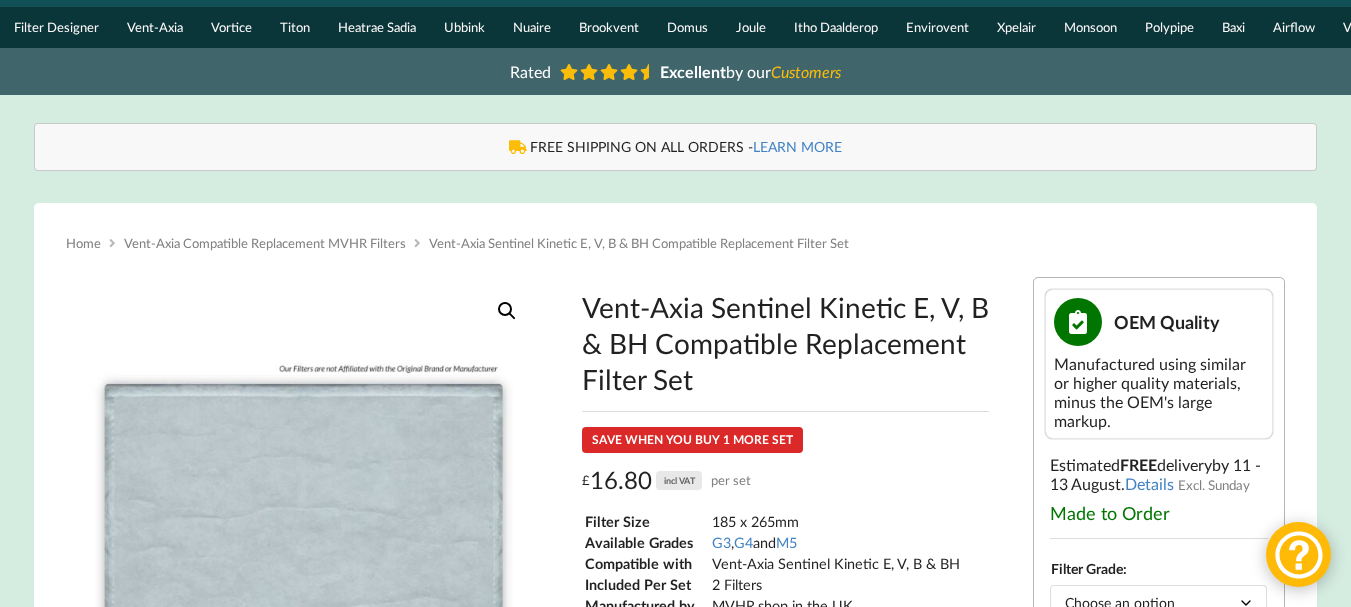 scroll, scrollTop: 200, scrollLeft: 0, axis: vertical 